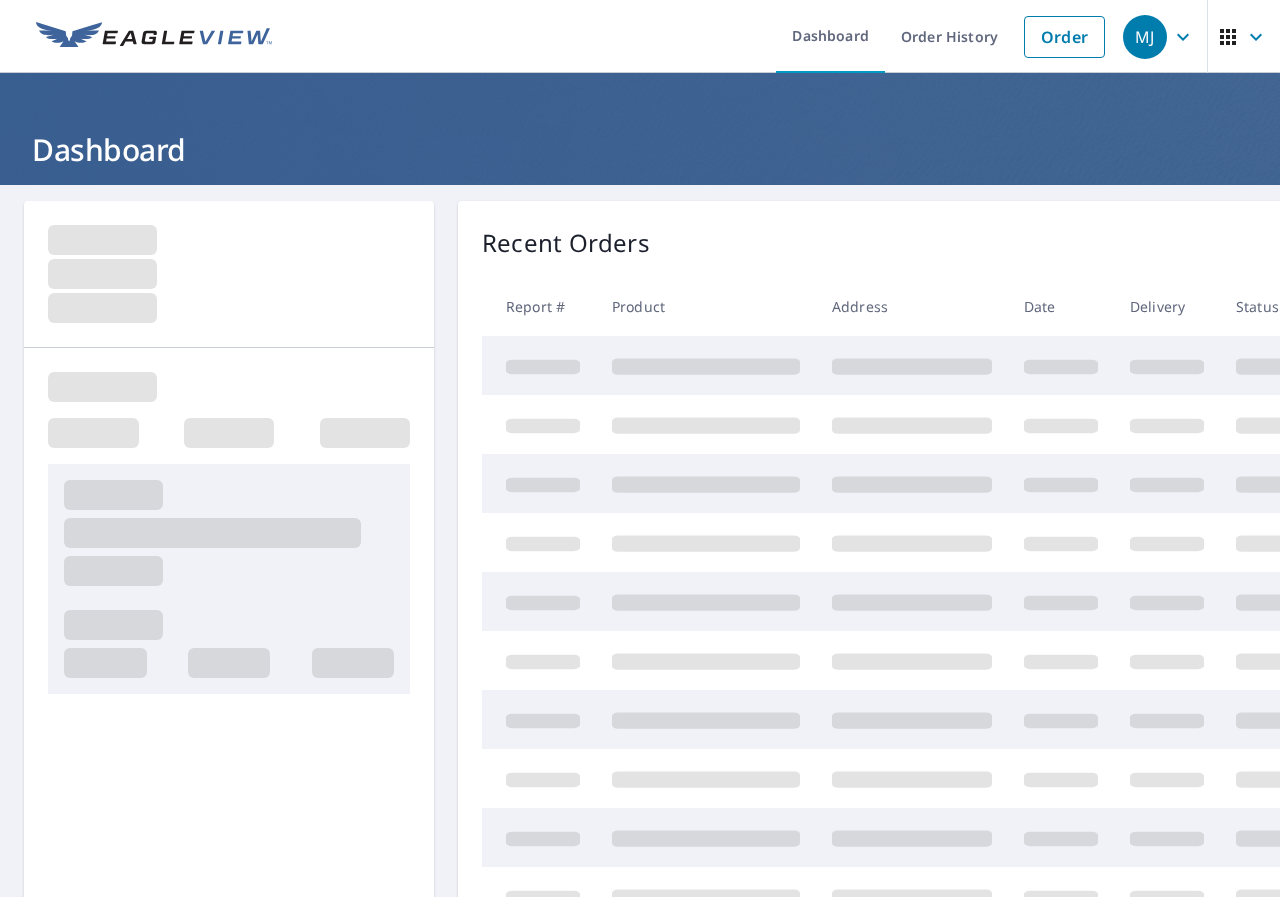 scroll, scrollTop: 0, scrollLeft: 0, axis: both 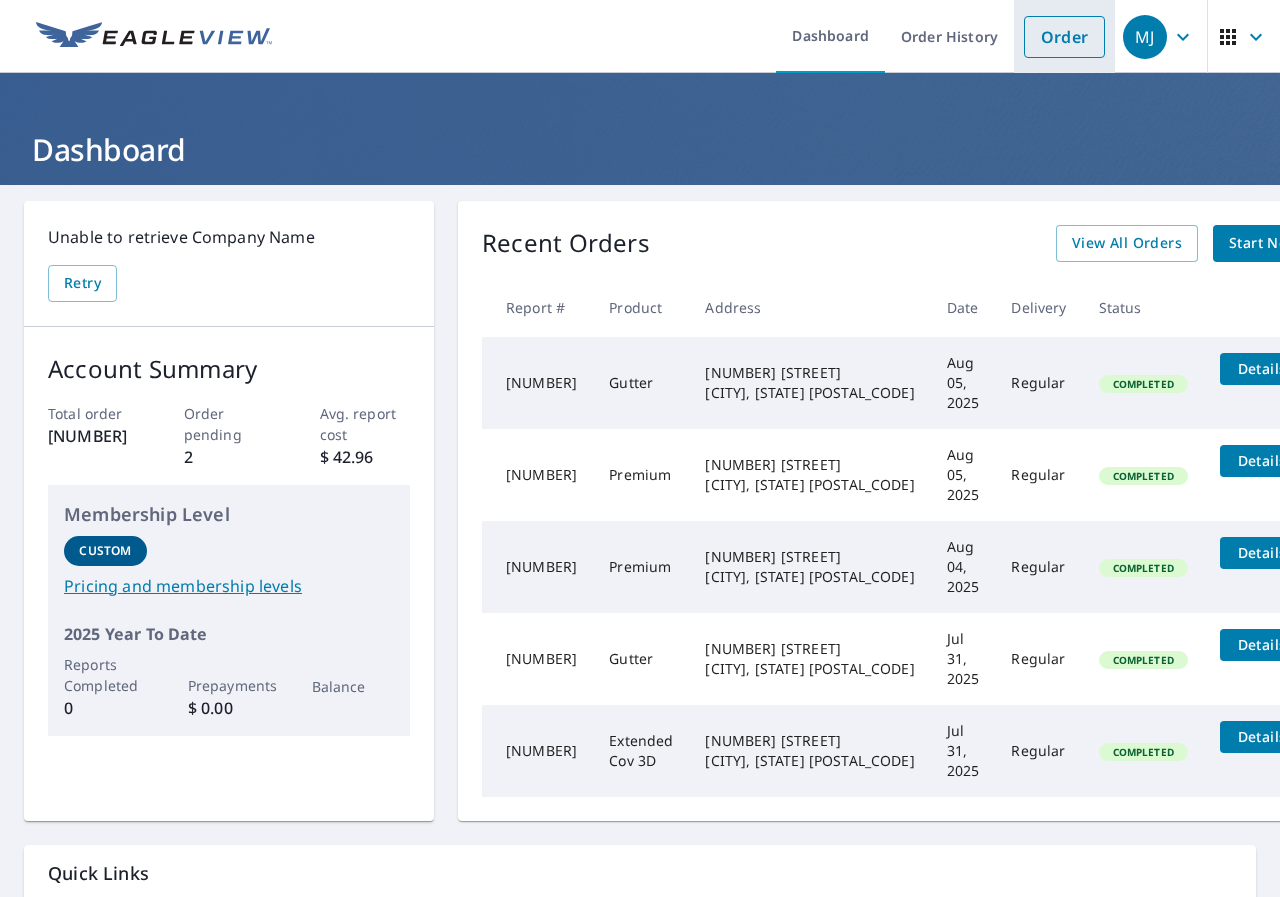 click on "Order" at bounding box center (1064, 37) 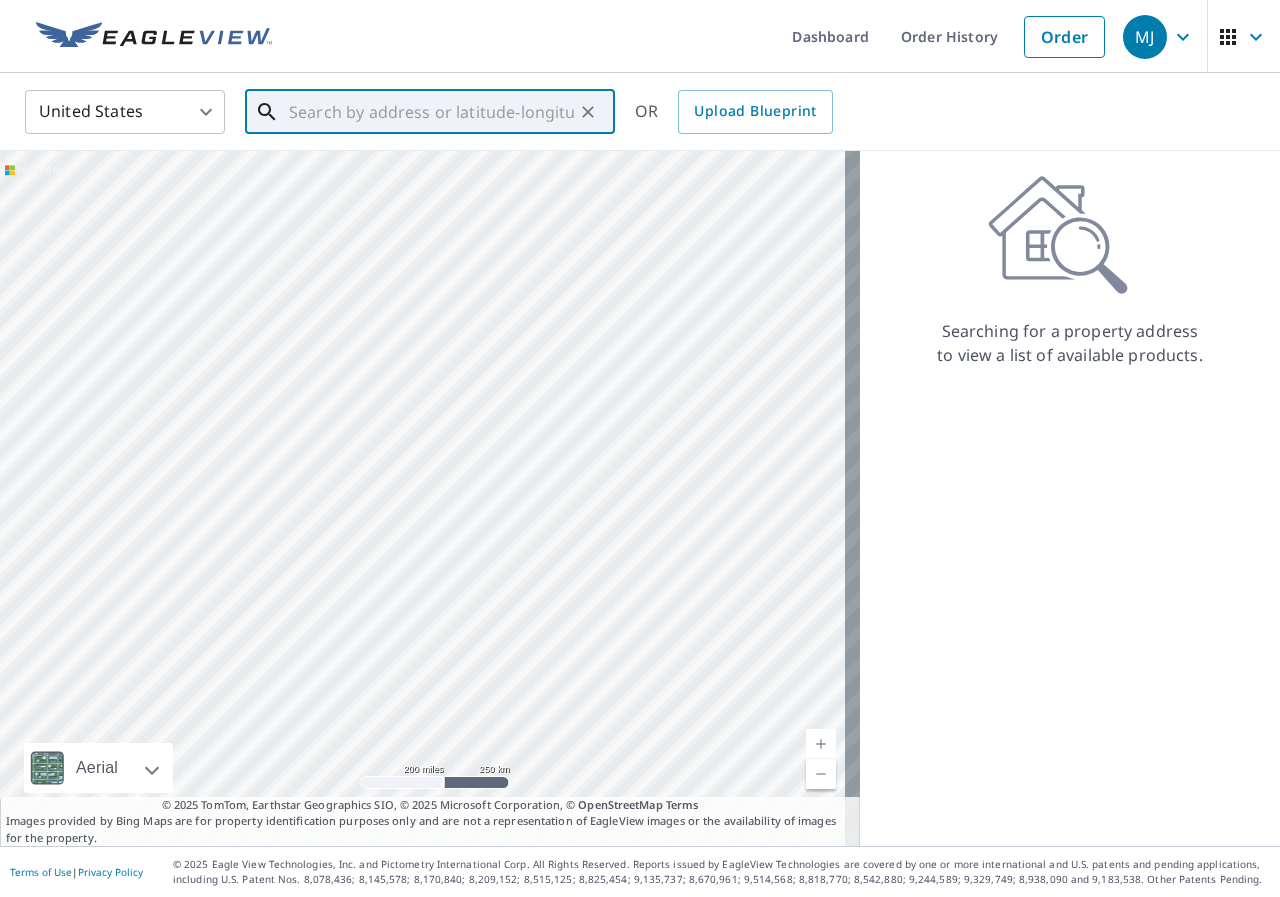 click at bounding box center [431, 112] 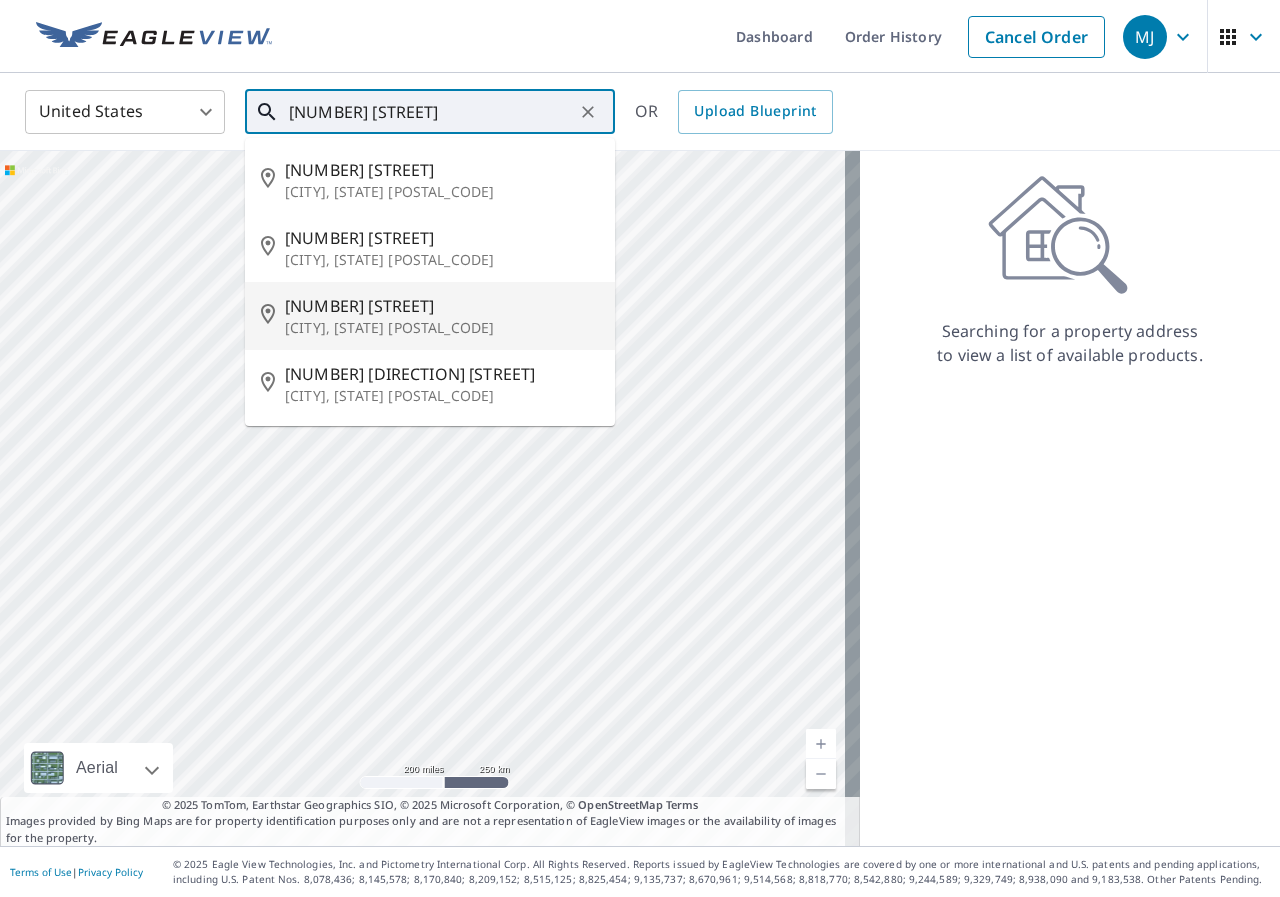 click on "[NUMBER] [STREET]" at bounding box center [442, 306] 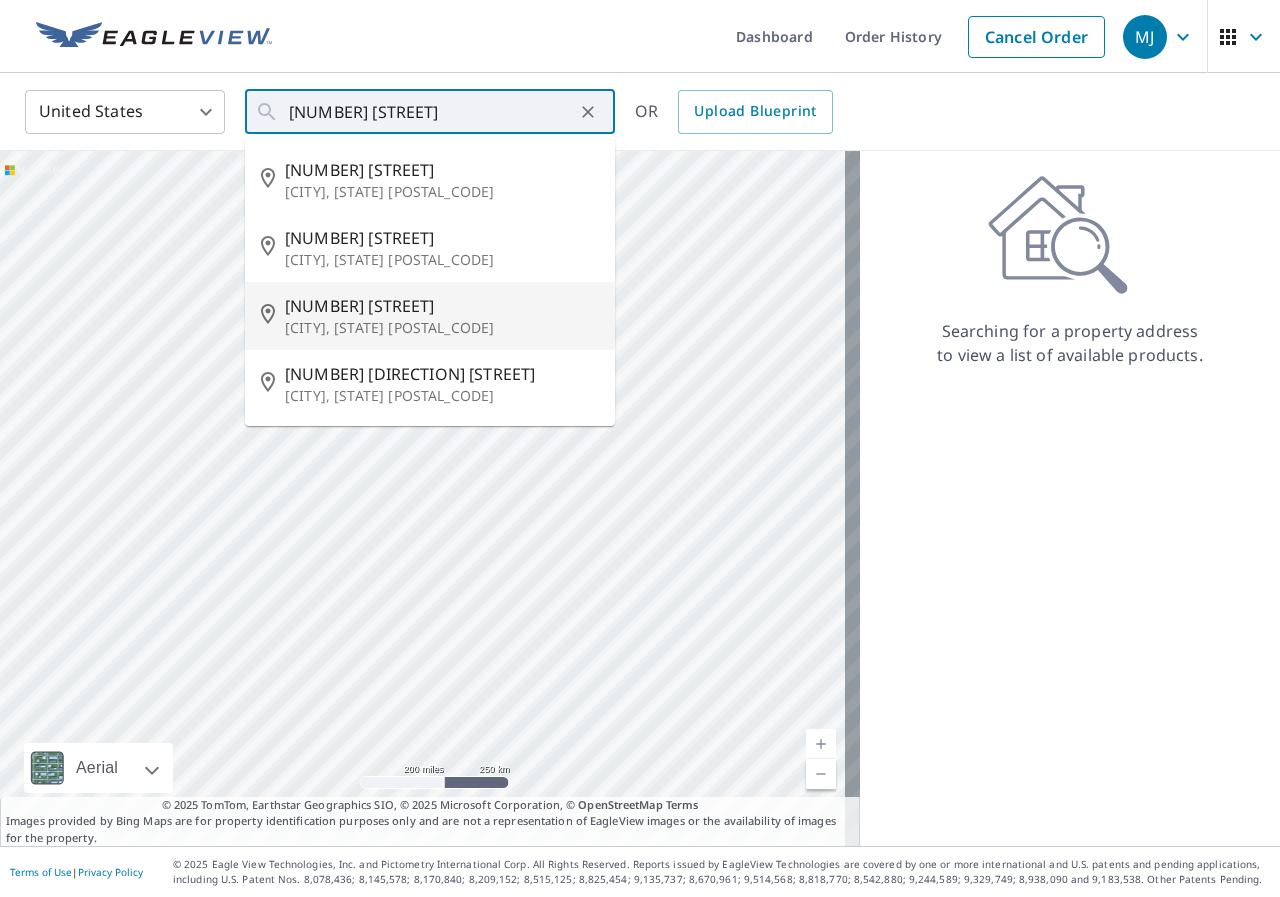 type on "[NUMBER] [STREET] [CITY], [STATE] [POSTAL_CODE]" 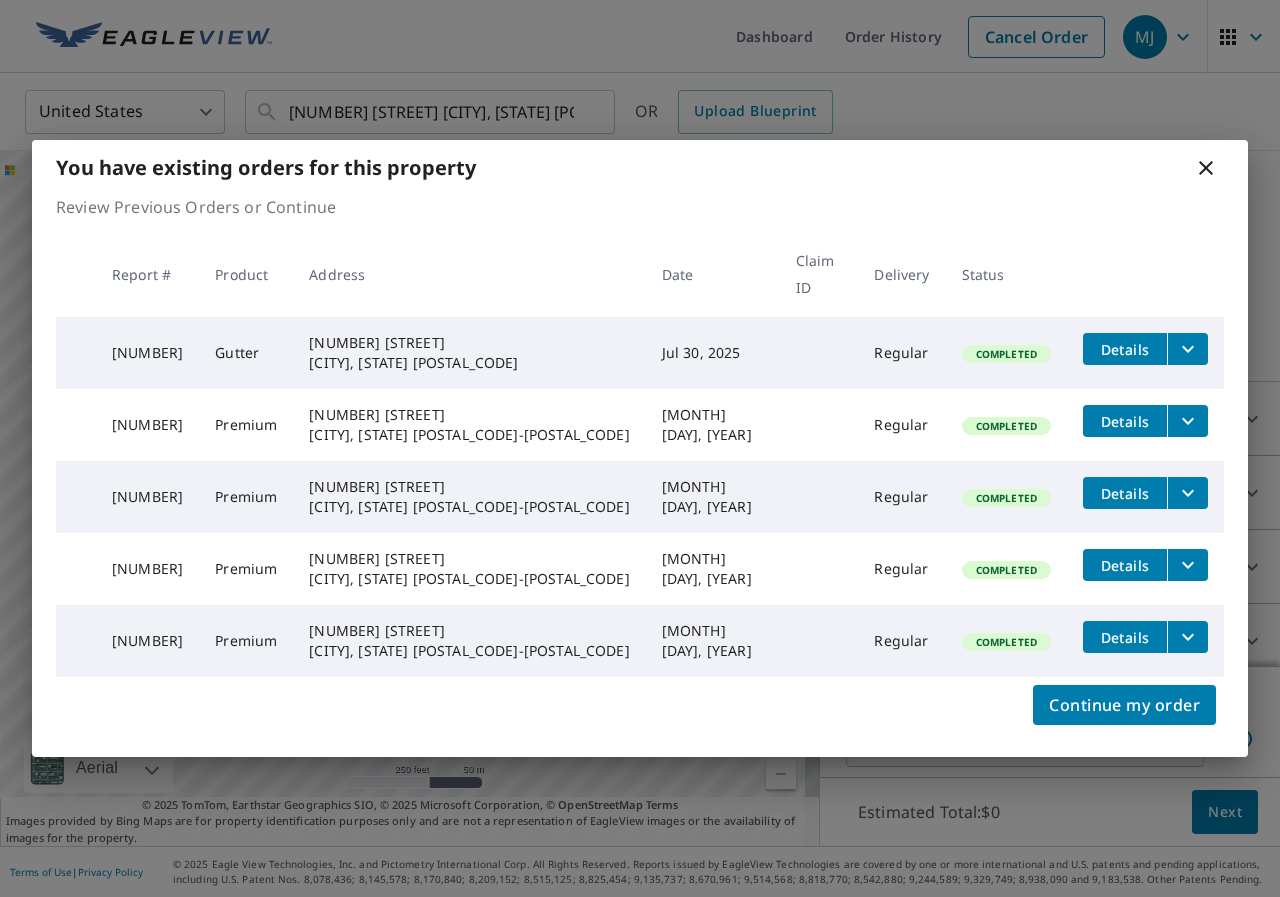 click on "Details" at bounding box center (1125, 349) 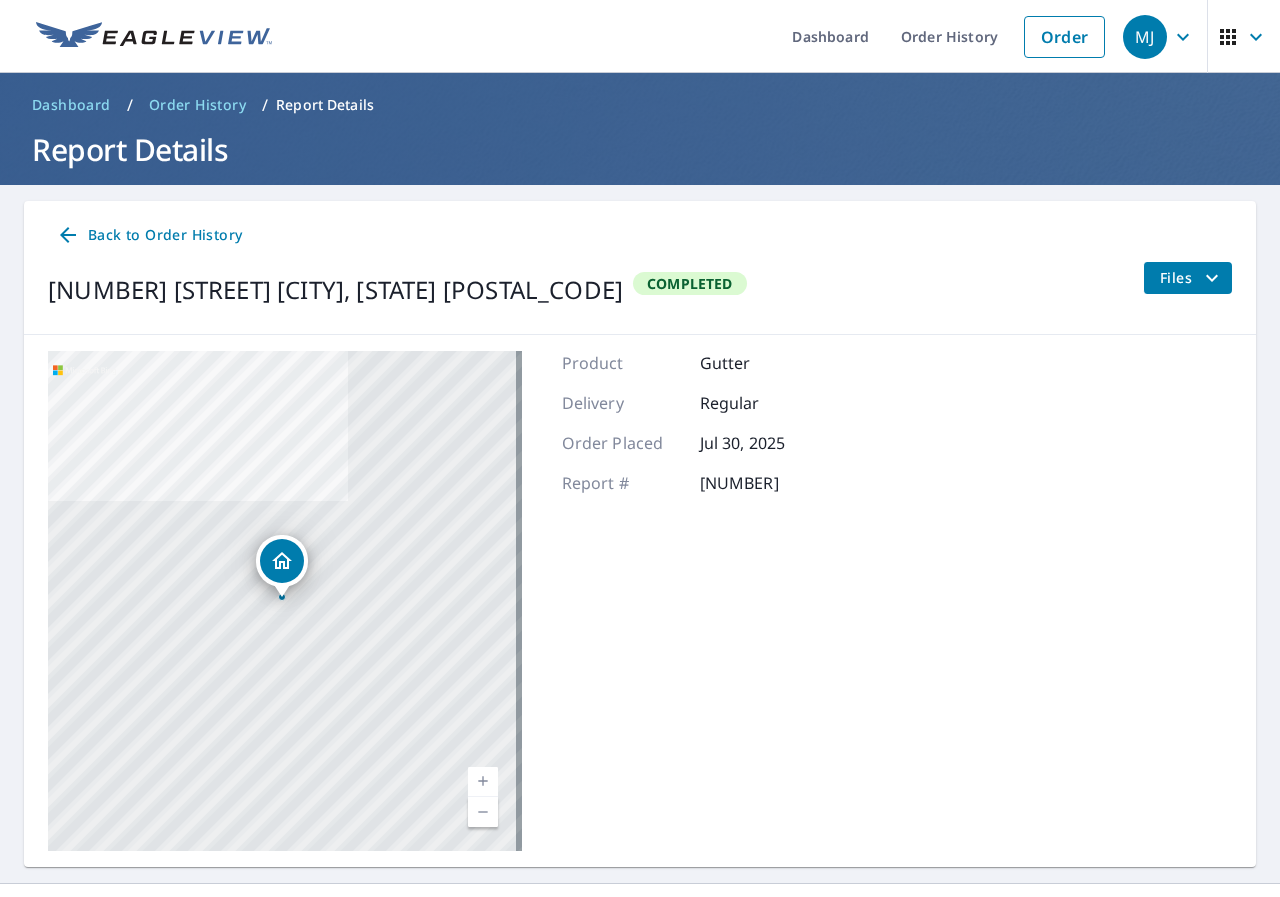 click on "Files" at bounding box center [1192, 278] 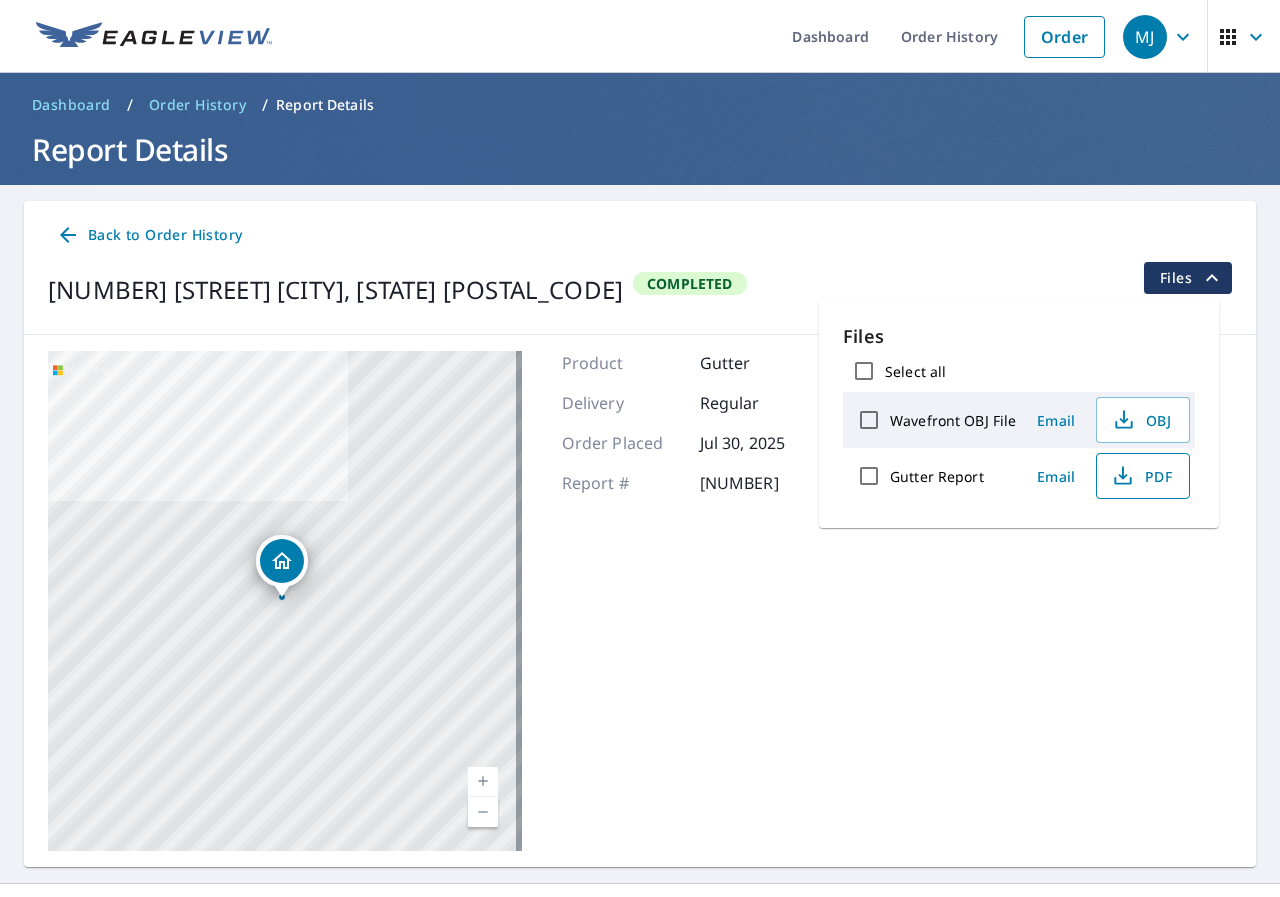 click on "PDF" at bounding box center (1141, 476) 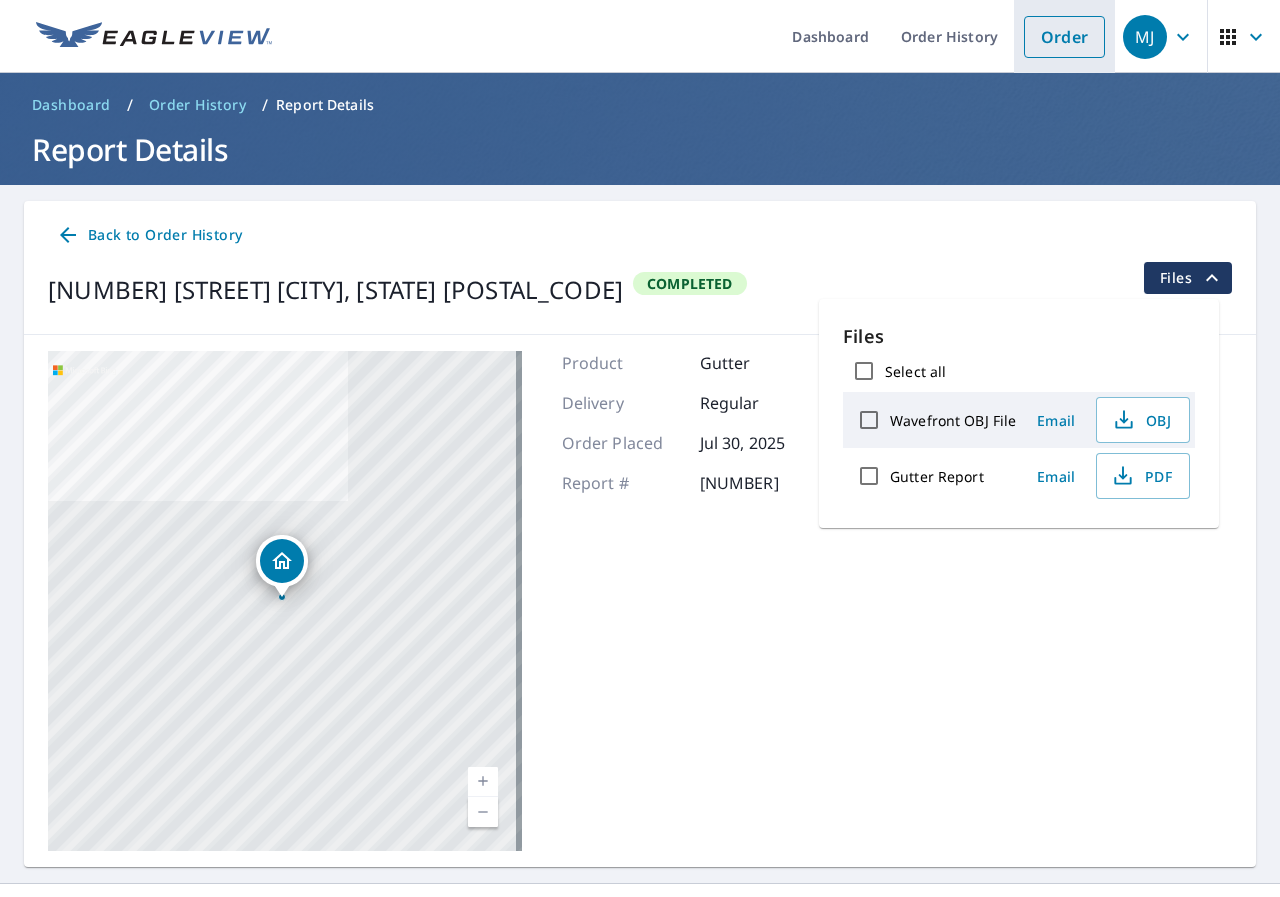 click on "Order" at bounding box center (1064, 37) 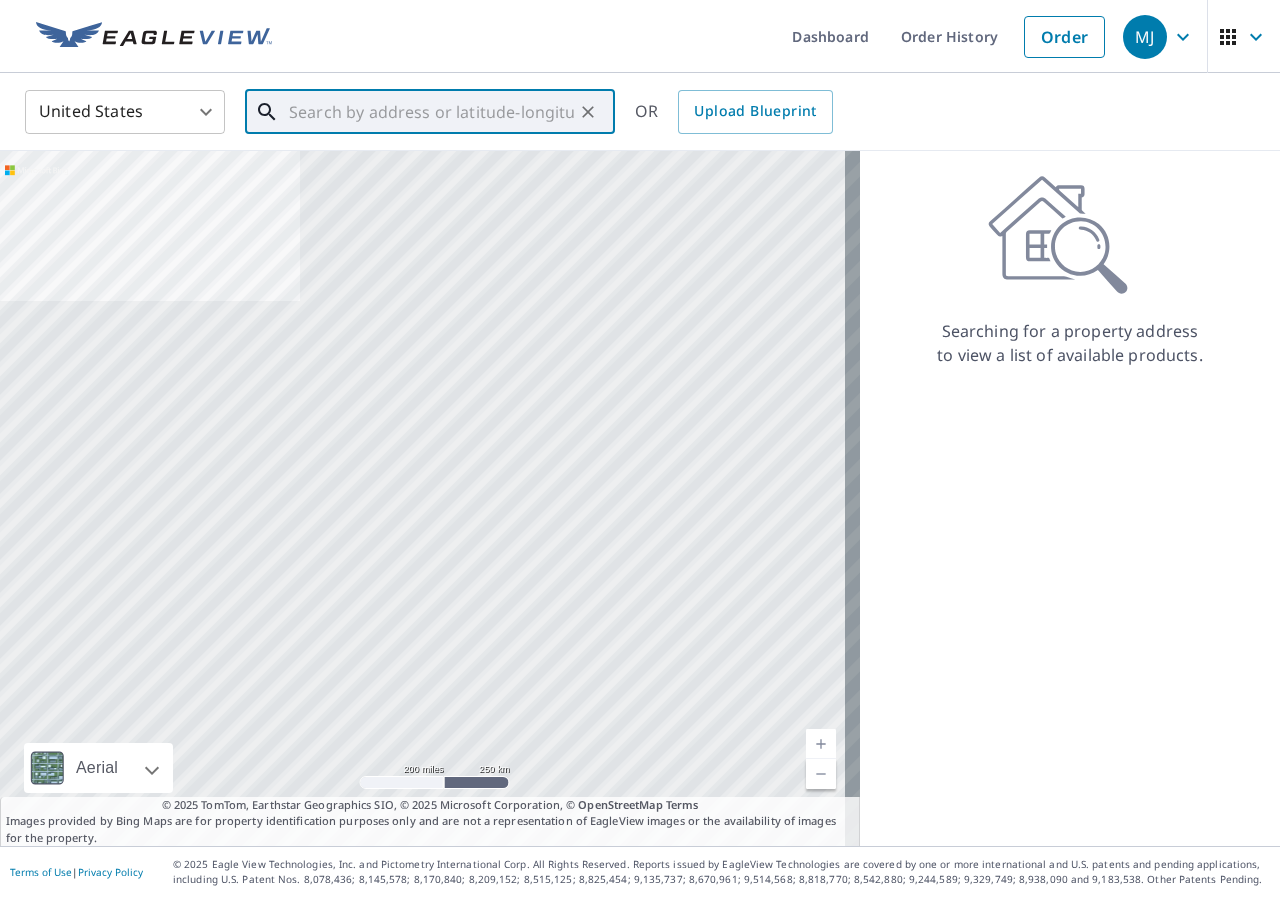 click at bounding box center (431, 112) 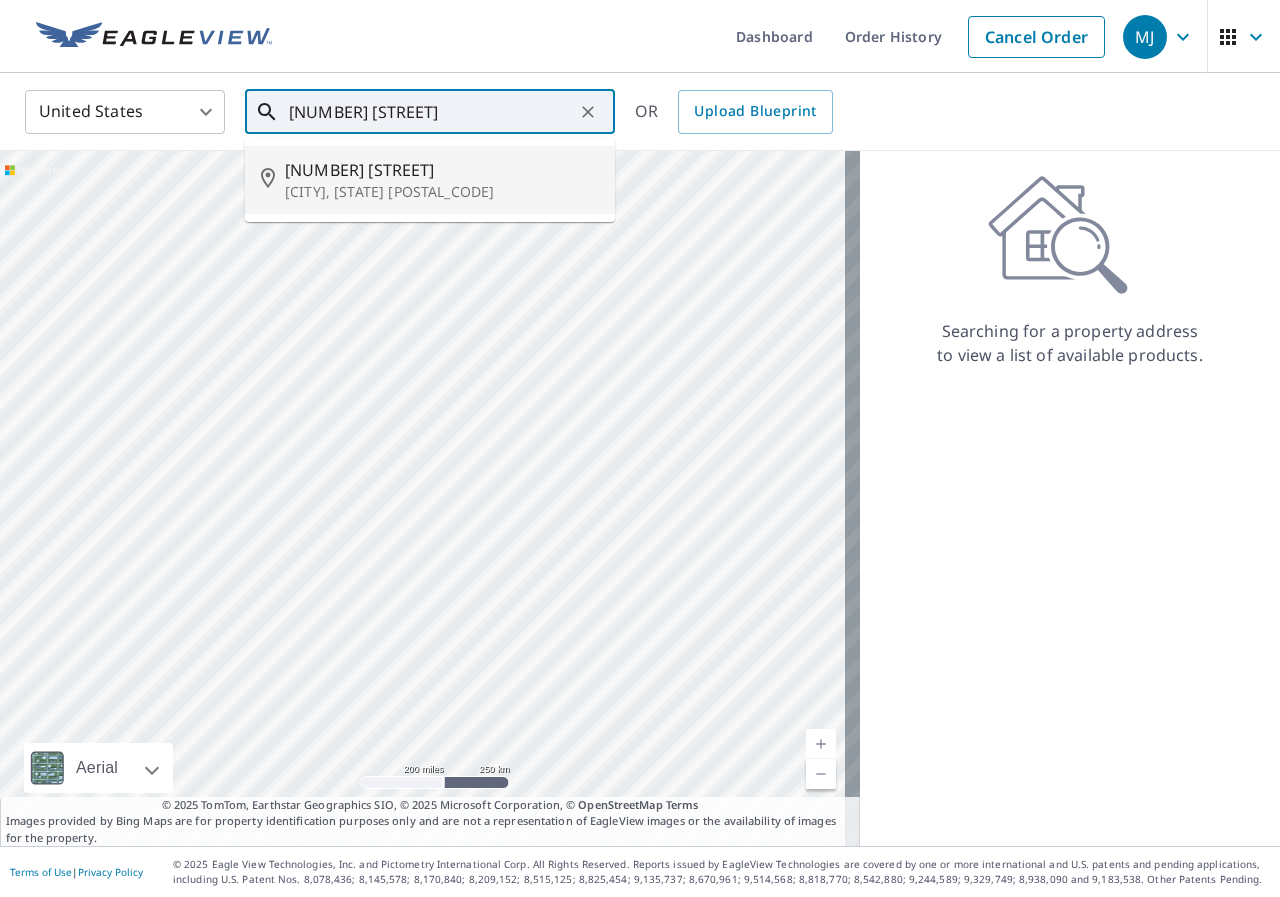 click on "[NUMBER] [STREET]" at bounding box center [442, 170] 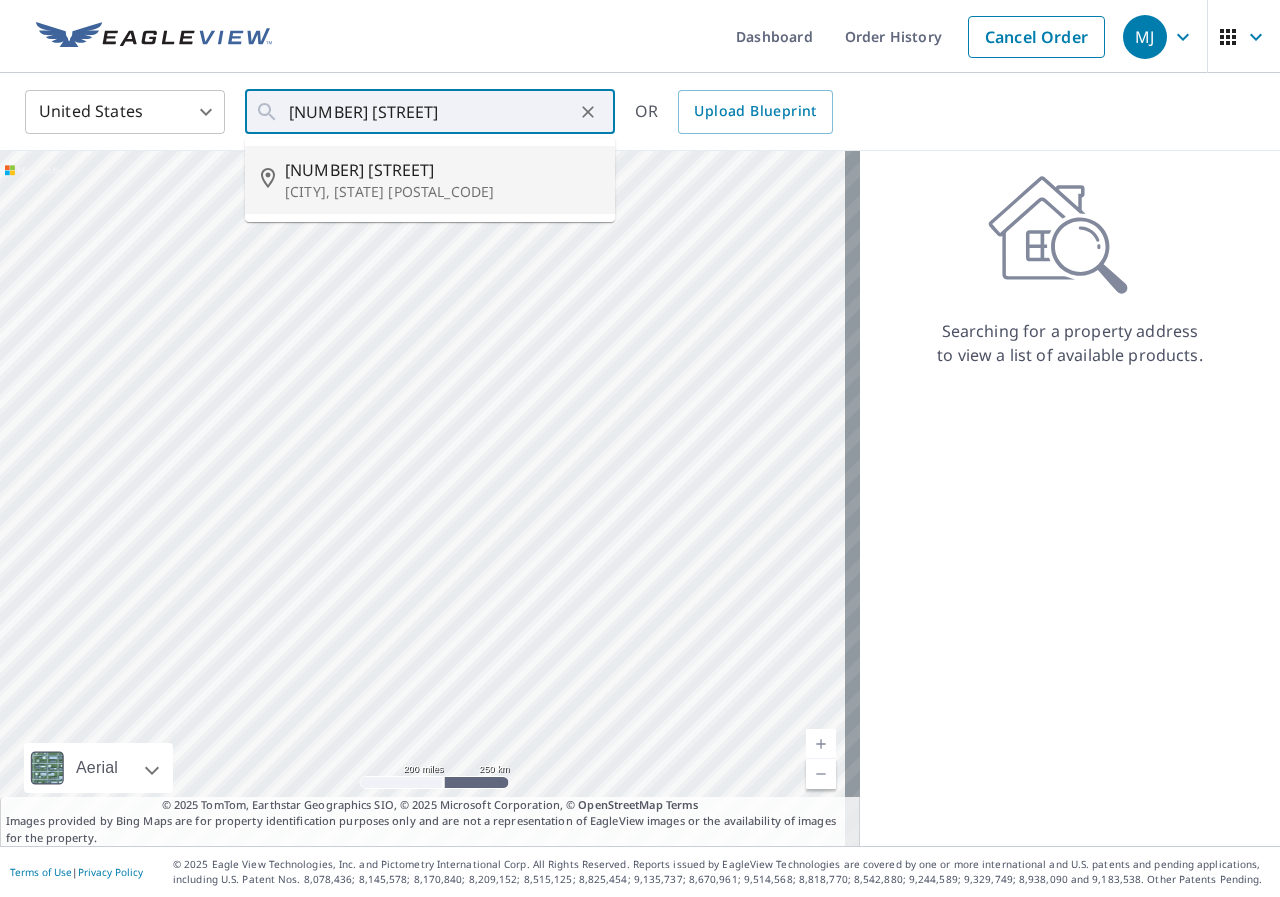 type on "[NUMBER] [STREET] [CITY], [STATE] [POSTAL_CODE]" 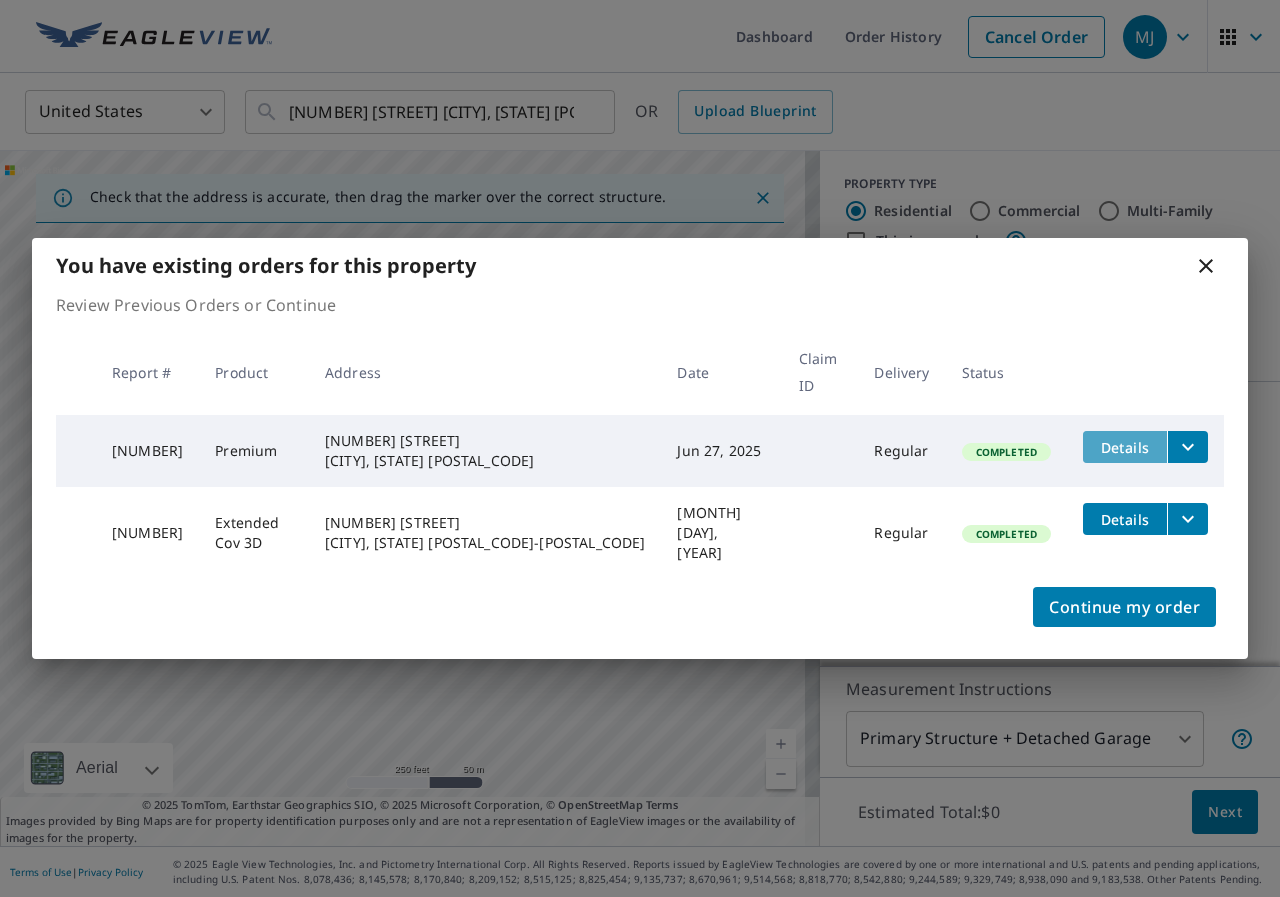 click on "Details" at bounding box center (1125, 447) 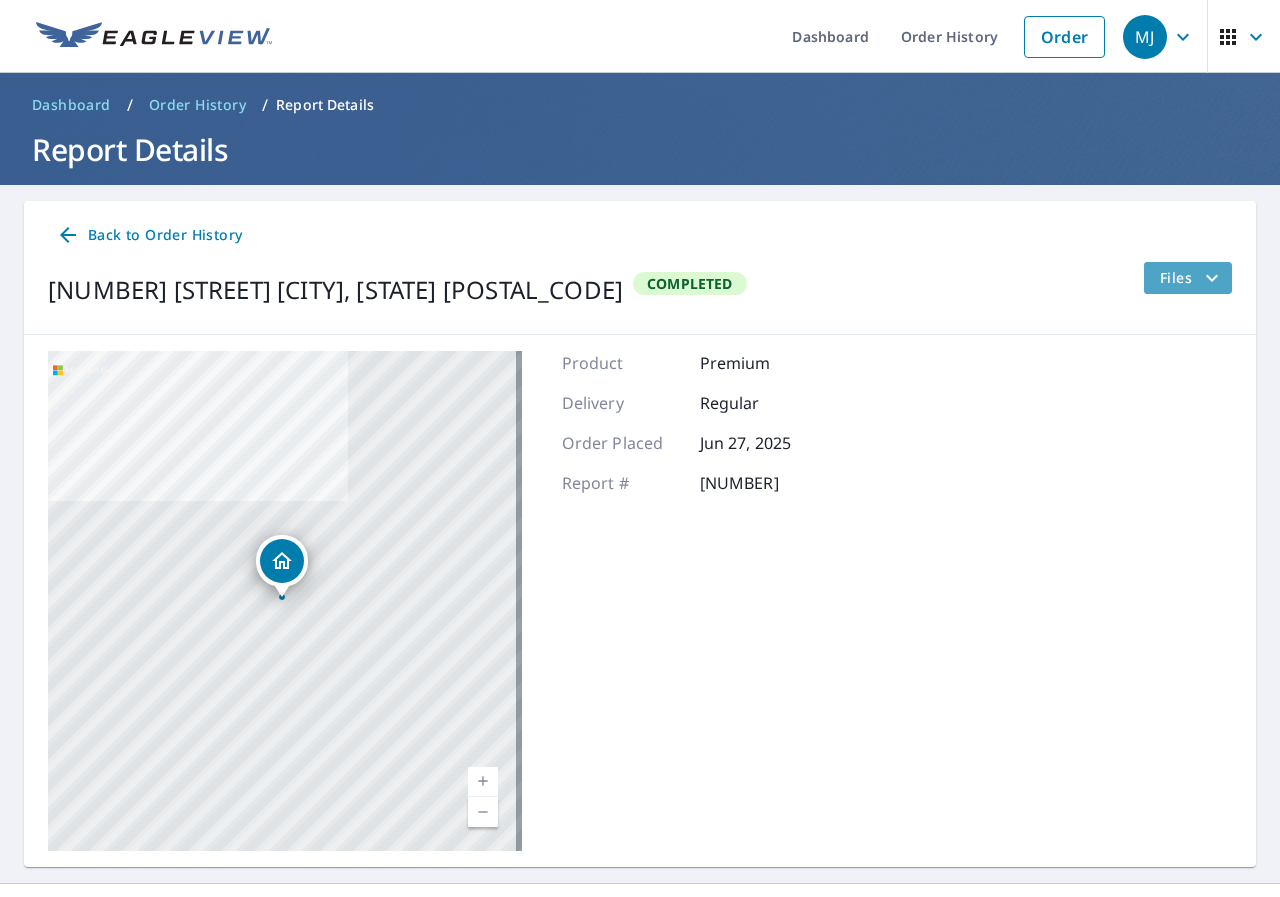 click on "Files" at bounding box center [1192, 278] 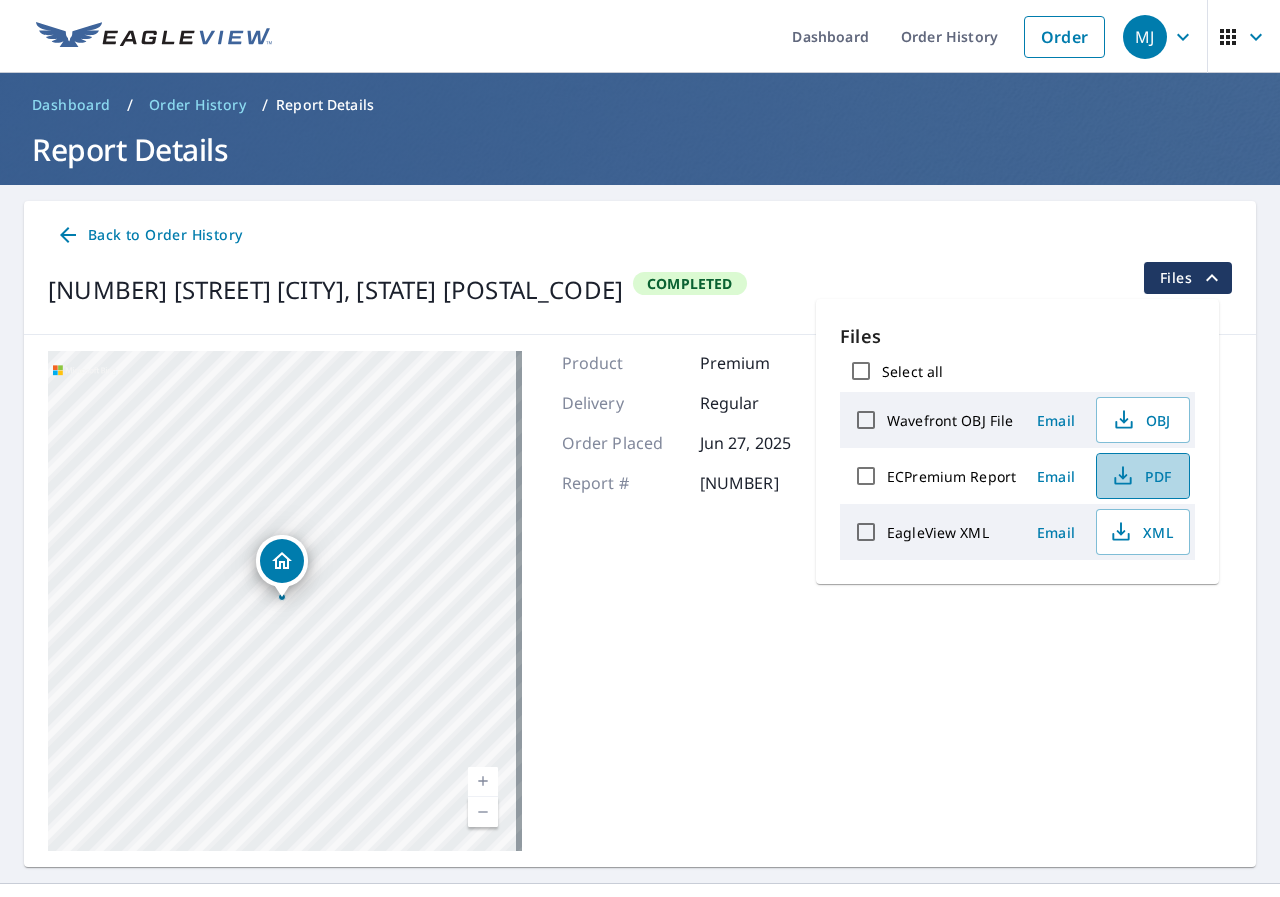click on "PDF" at bounding box center (1141, 476) 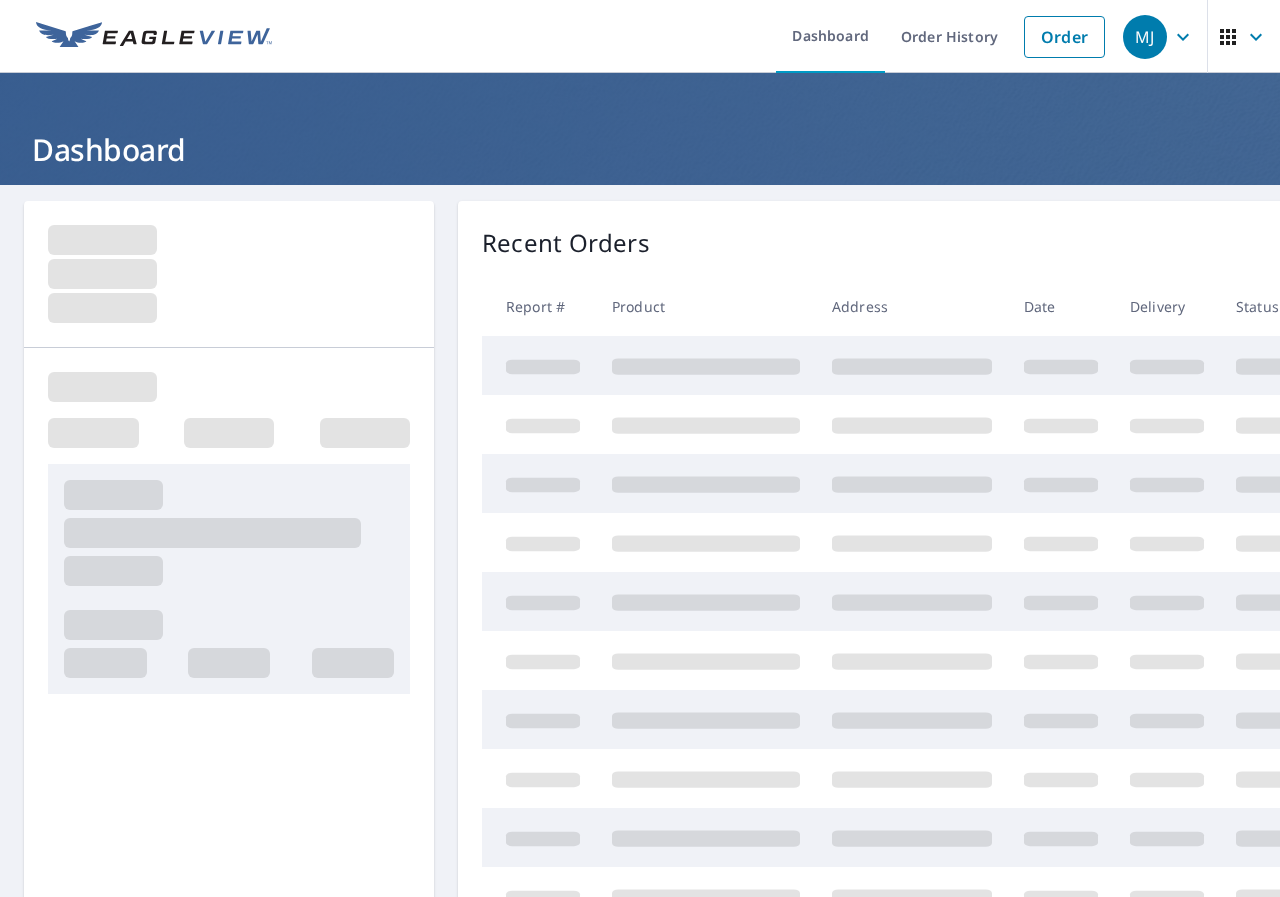 scroll, scrollTop: 0, scrollLeft: 0, axis: both 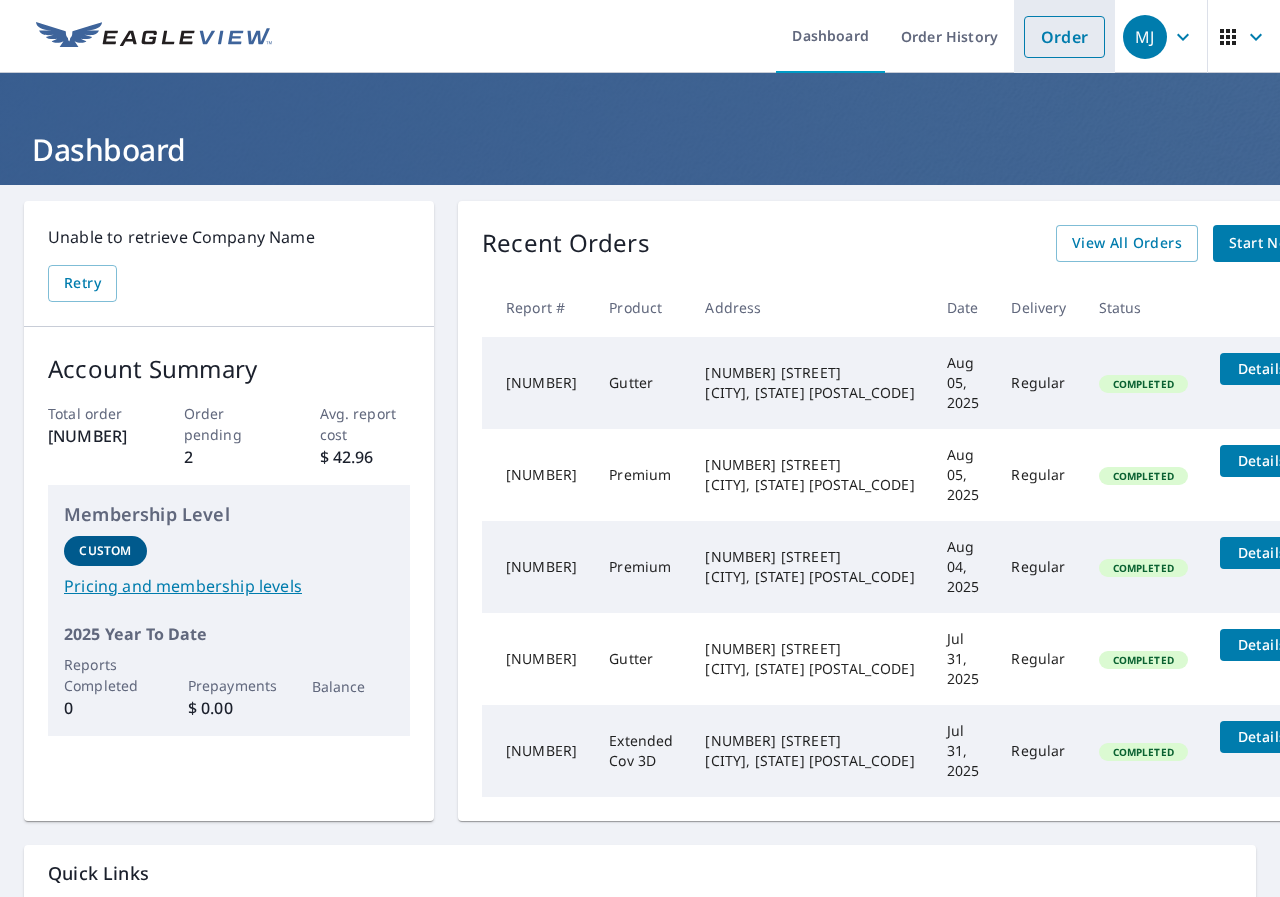 click on "Order" at bounding box center (1064, 37) 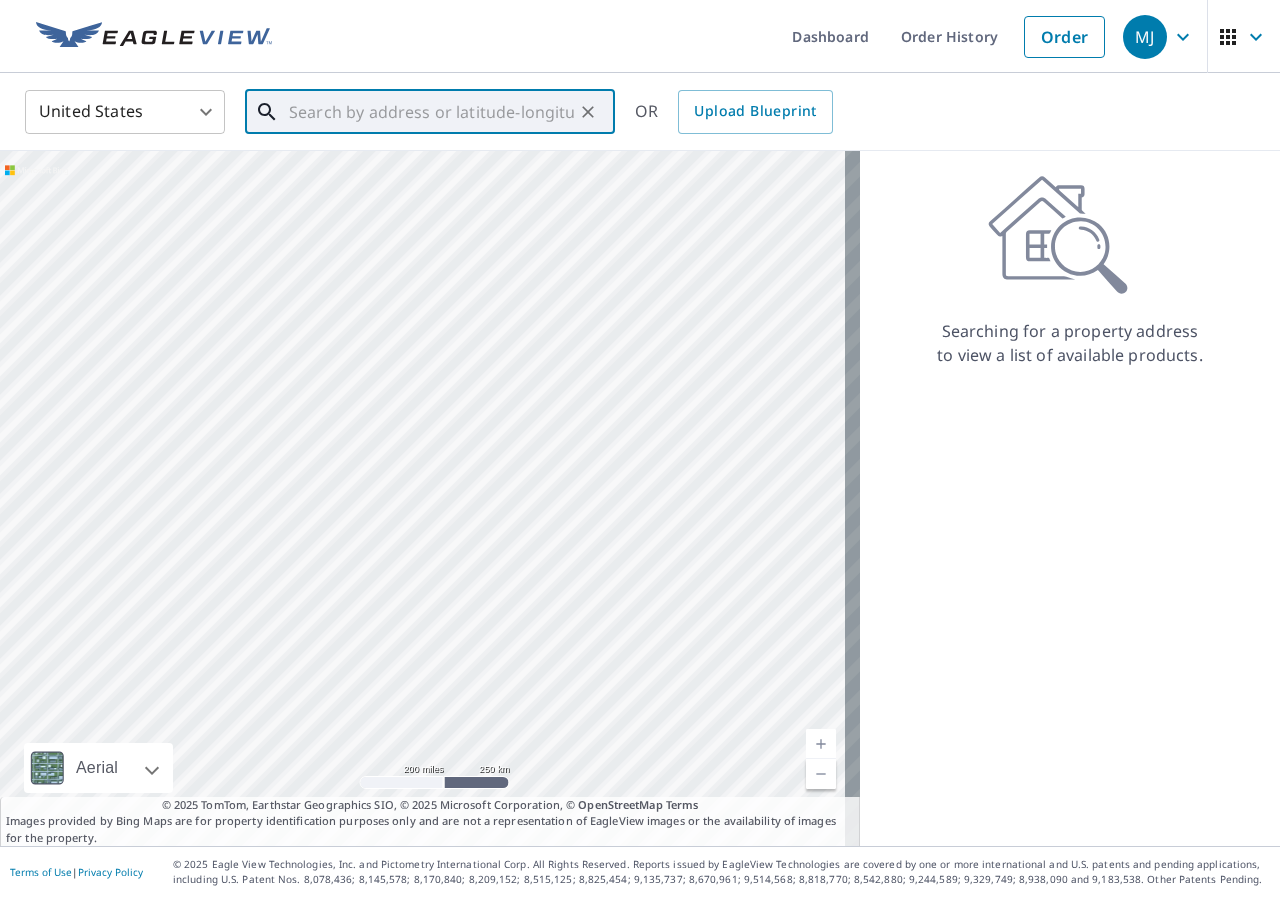 click at bounding box center [431, 112] 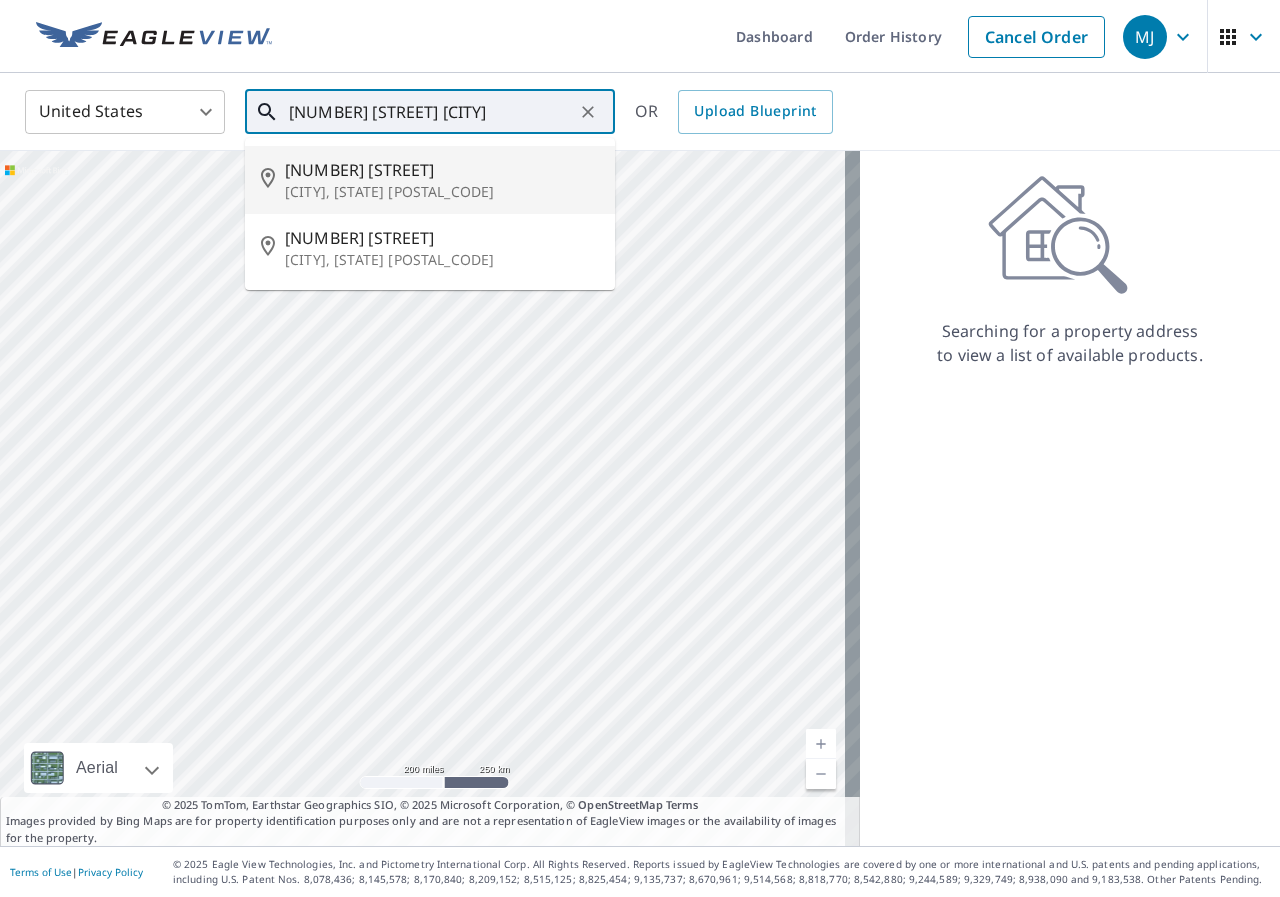 click on "[NUMBER] [STREET] [CITY]" at bounding box center [431, 112] 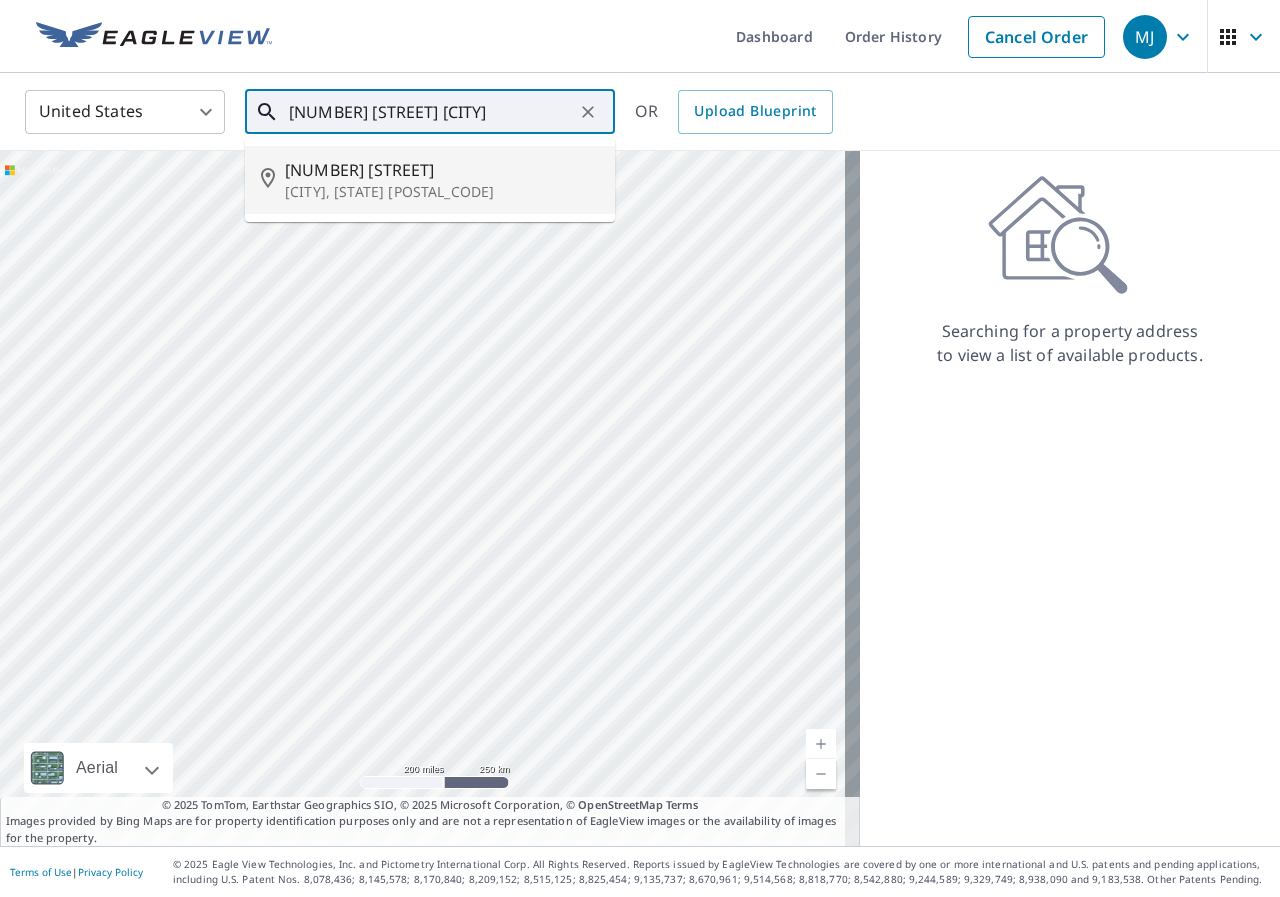 click on "Riverdale, MD 20737" at bounding box center [442, 192] 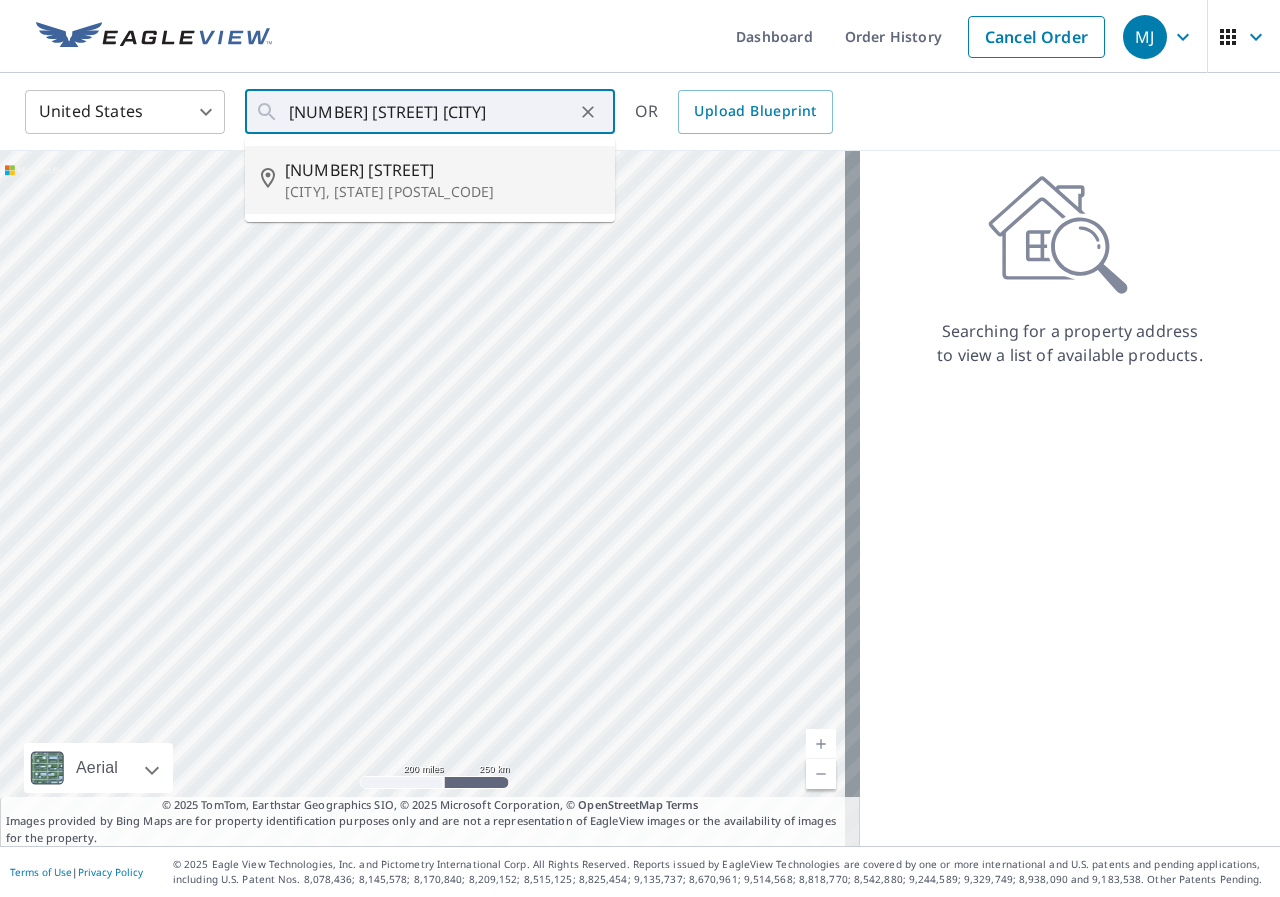 type on "5406 Patterson St Riverdale, MD 20737" 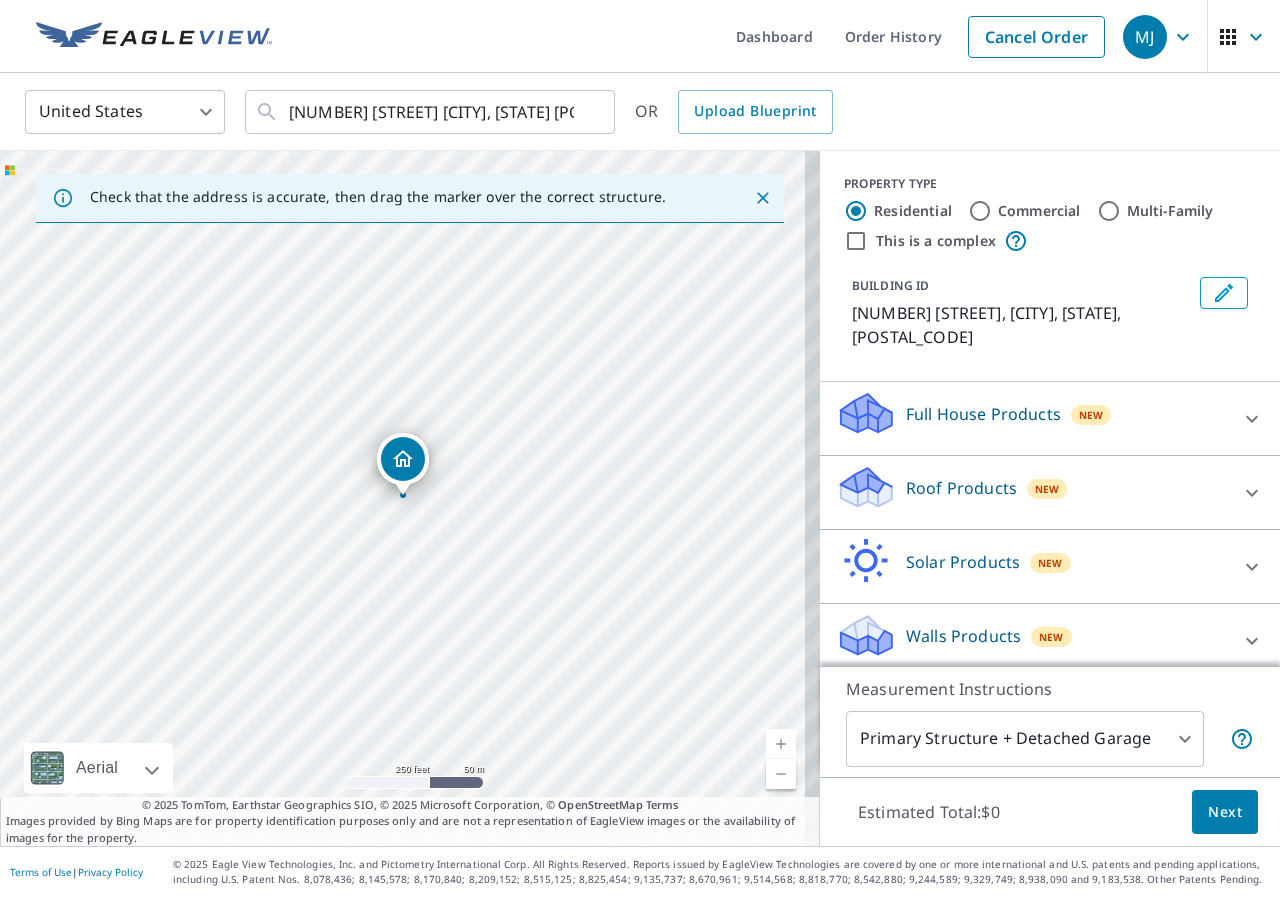 click on "Roof Products New" at bounding box center (1032, 492) 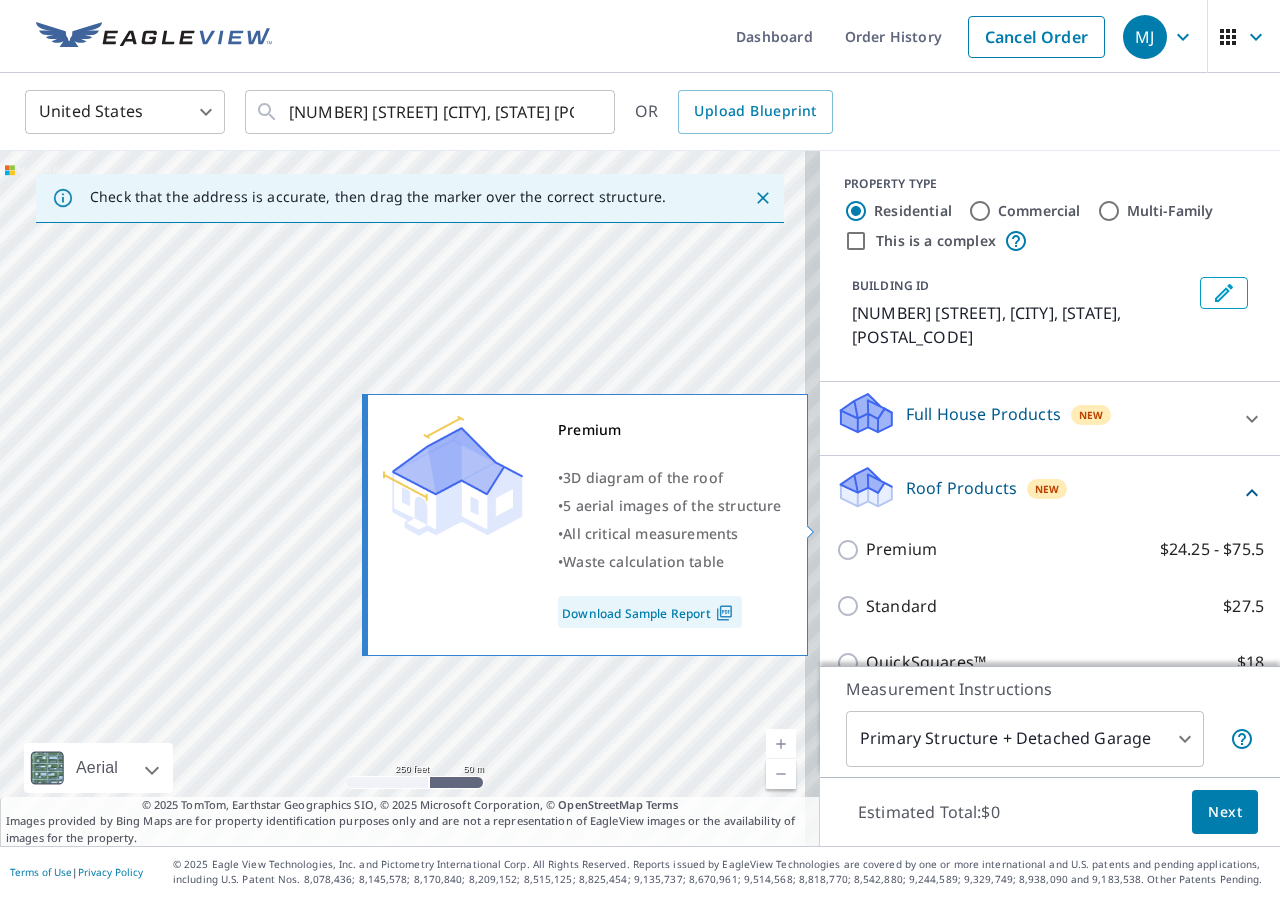 click on "Premium" at bounding box center (901, 549) 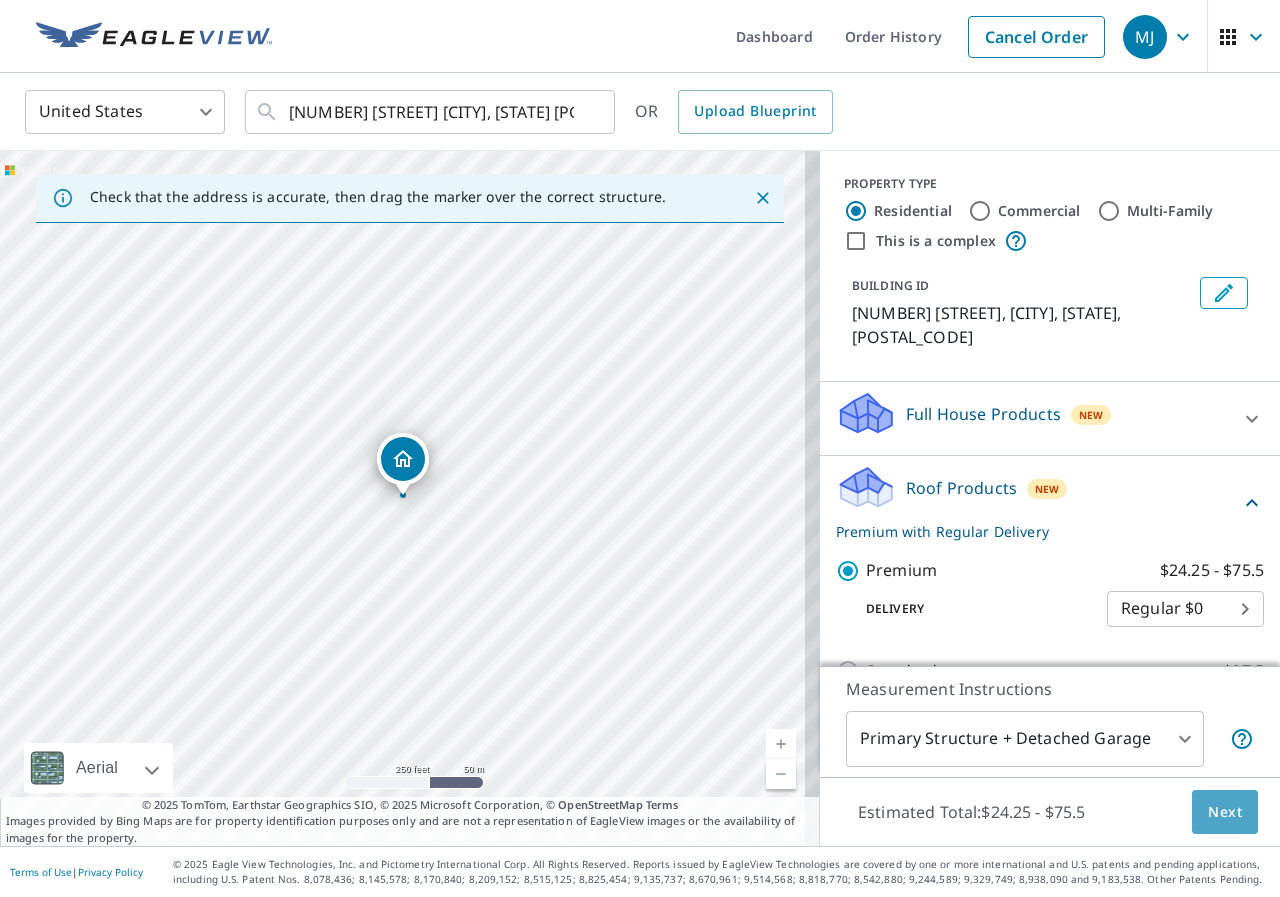 click on "Next" at bounding box center (1225, 812) 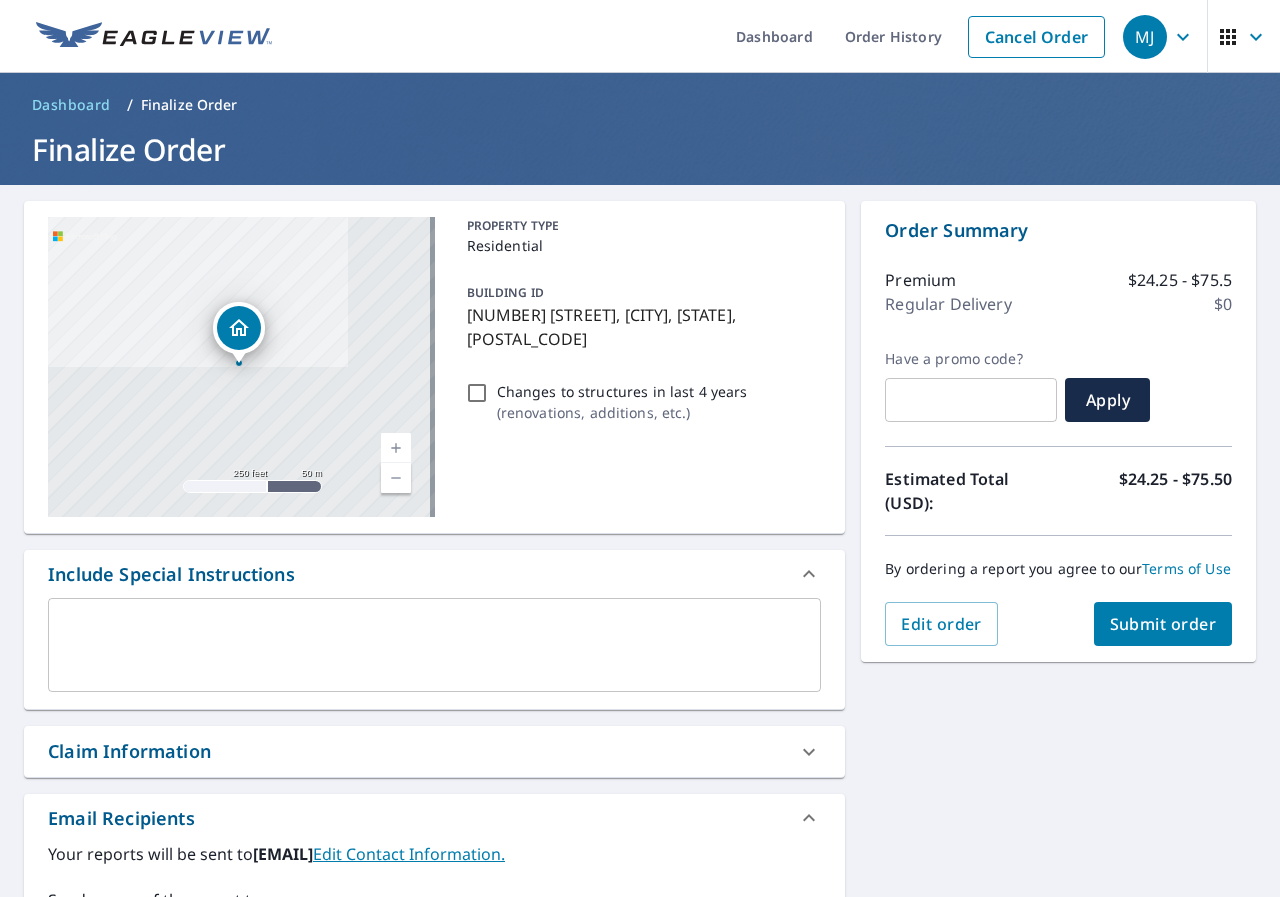 click on "Submit order" at bounding box center (1163, 624) 